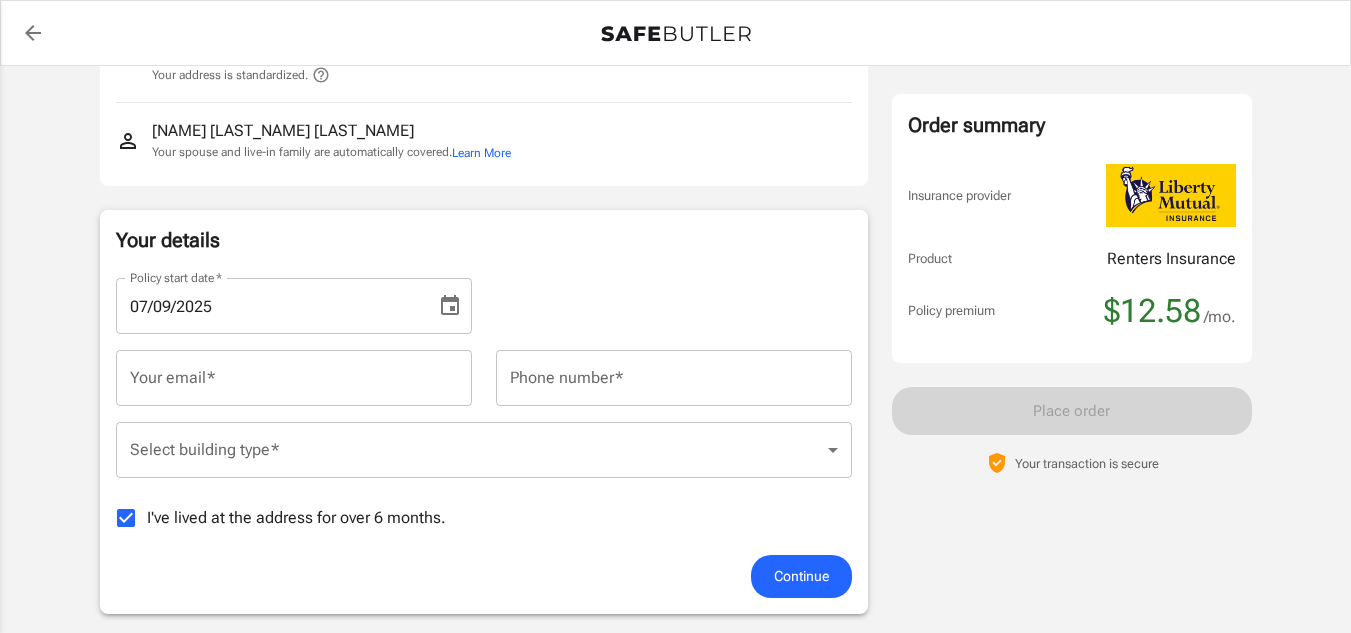 scroll, scrollTop: 200, scrollLeft: 0, axis: vertical 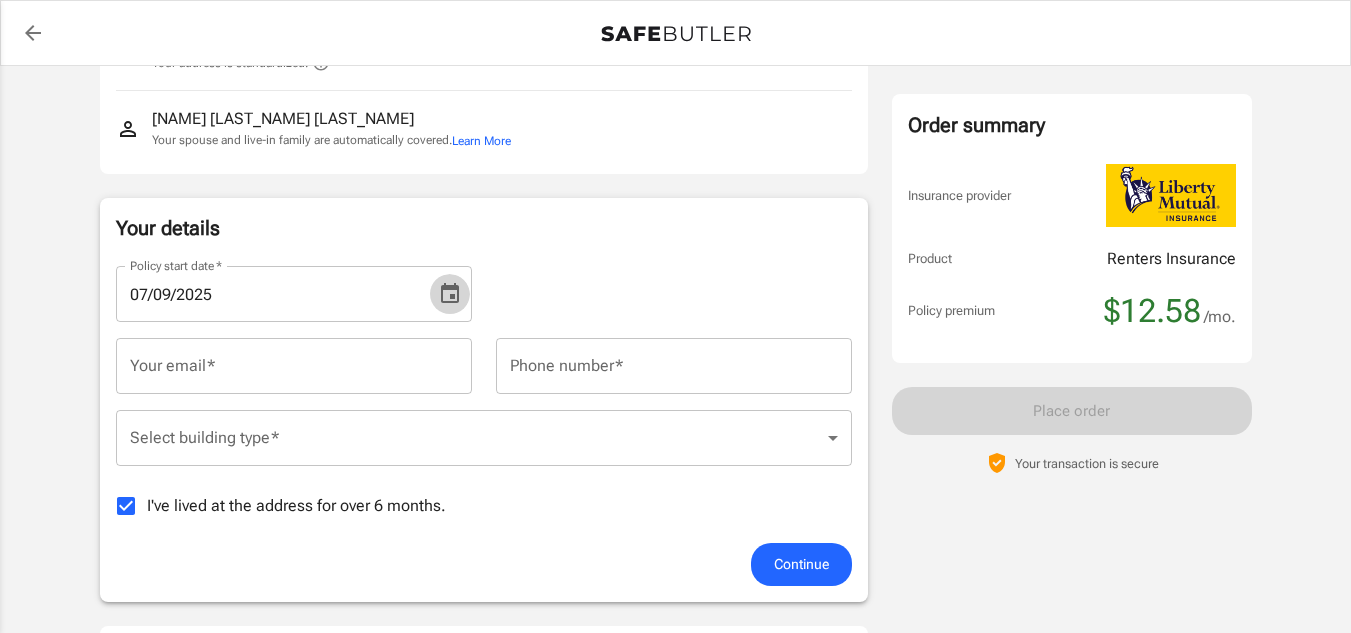 click at bounding box center [450, 294] 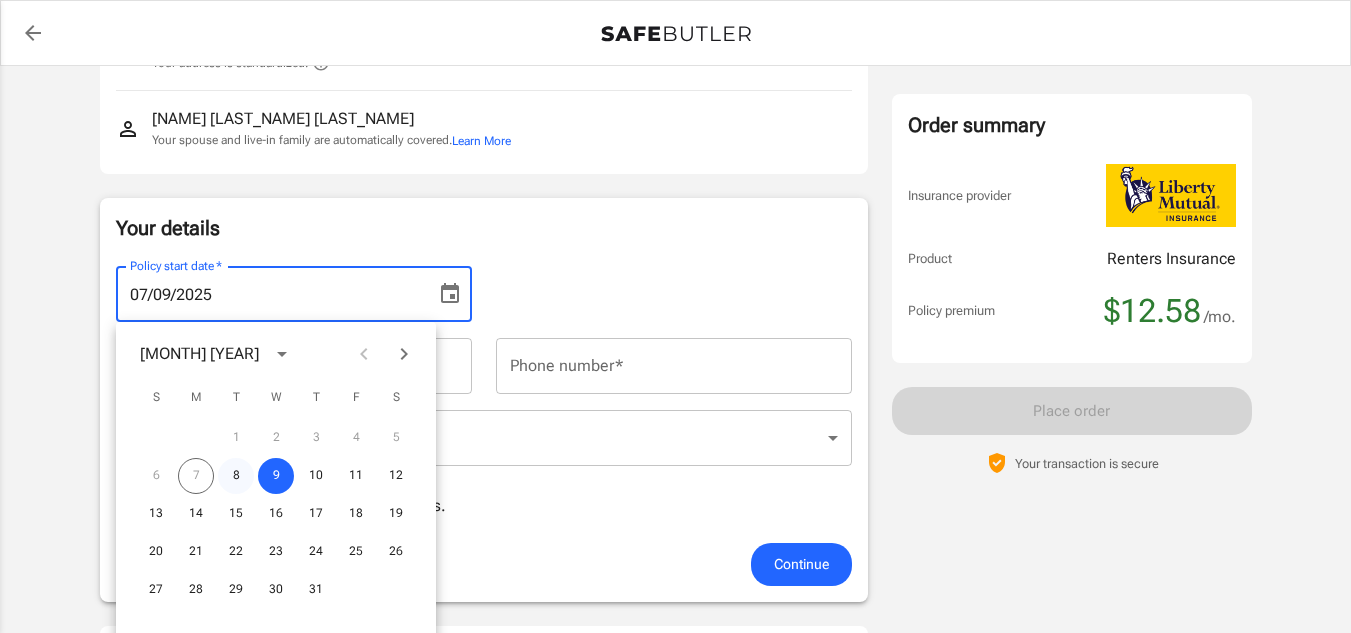 click on "8" at bounding box center (236, 438) 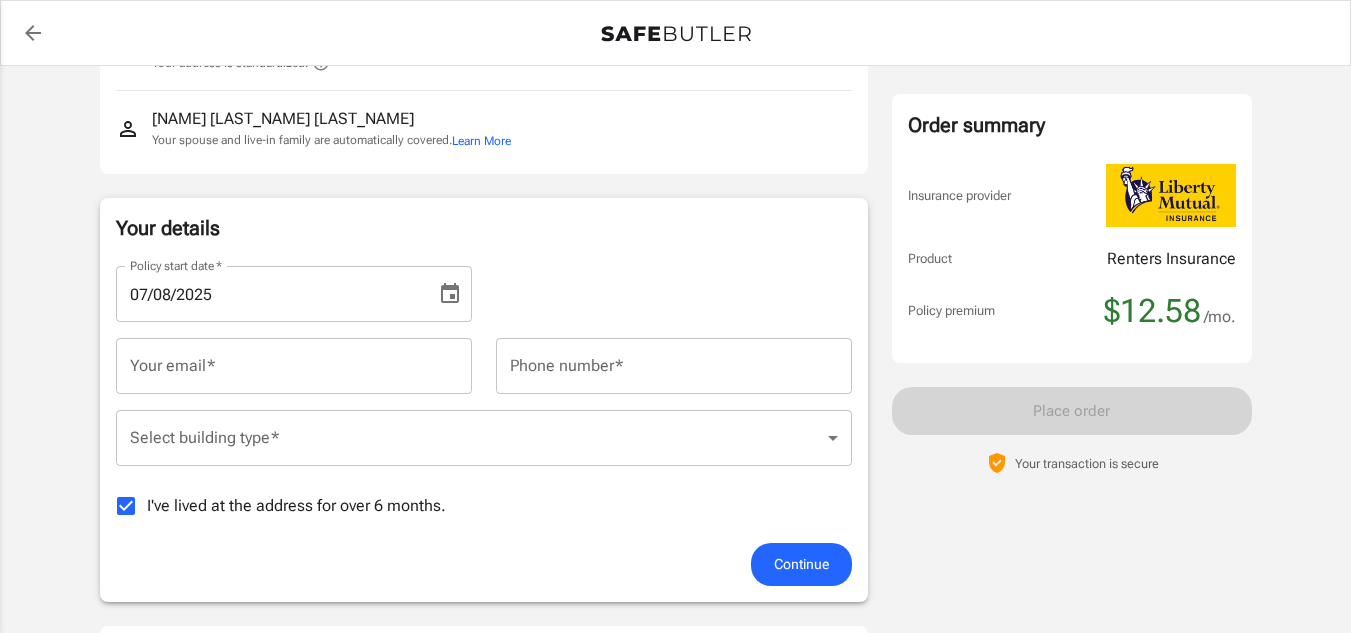 scroll, scrollTop: 0, scrollLeft: 0, axis: both 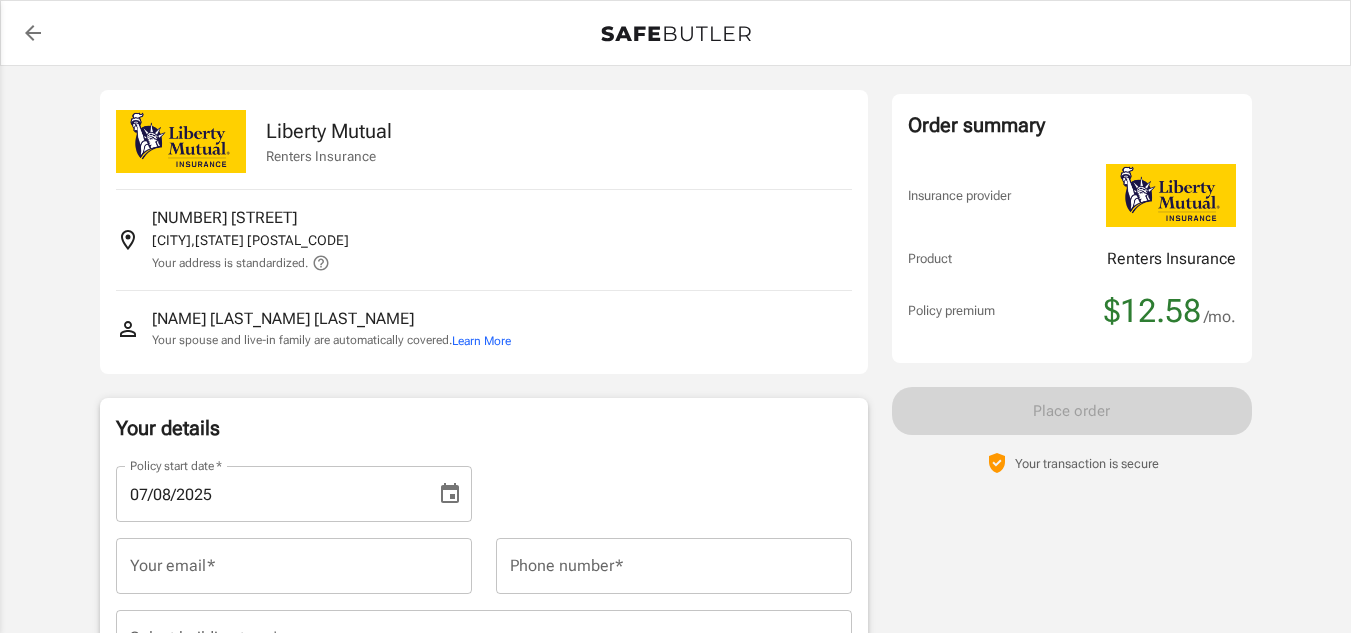 click on "Learn More" at bounding box center (481, 341) 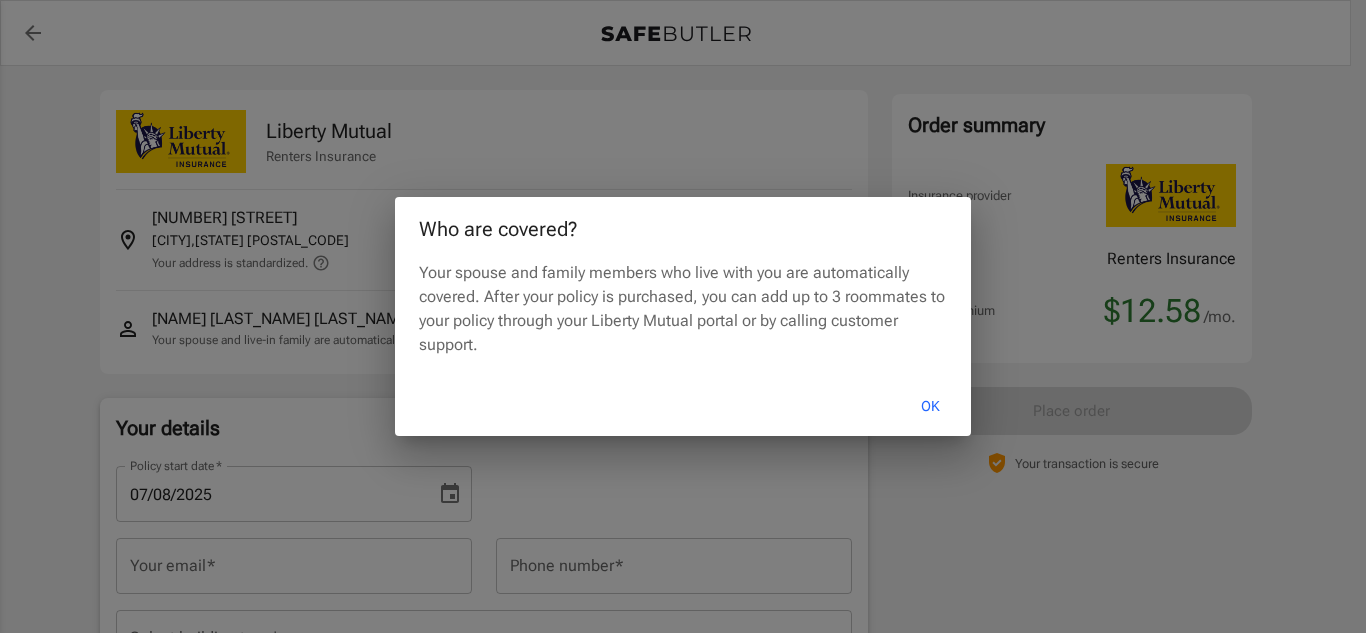 click on "OK" at bounding box center [930, 406] 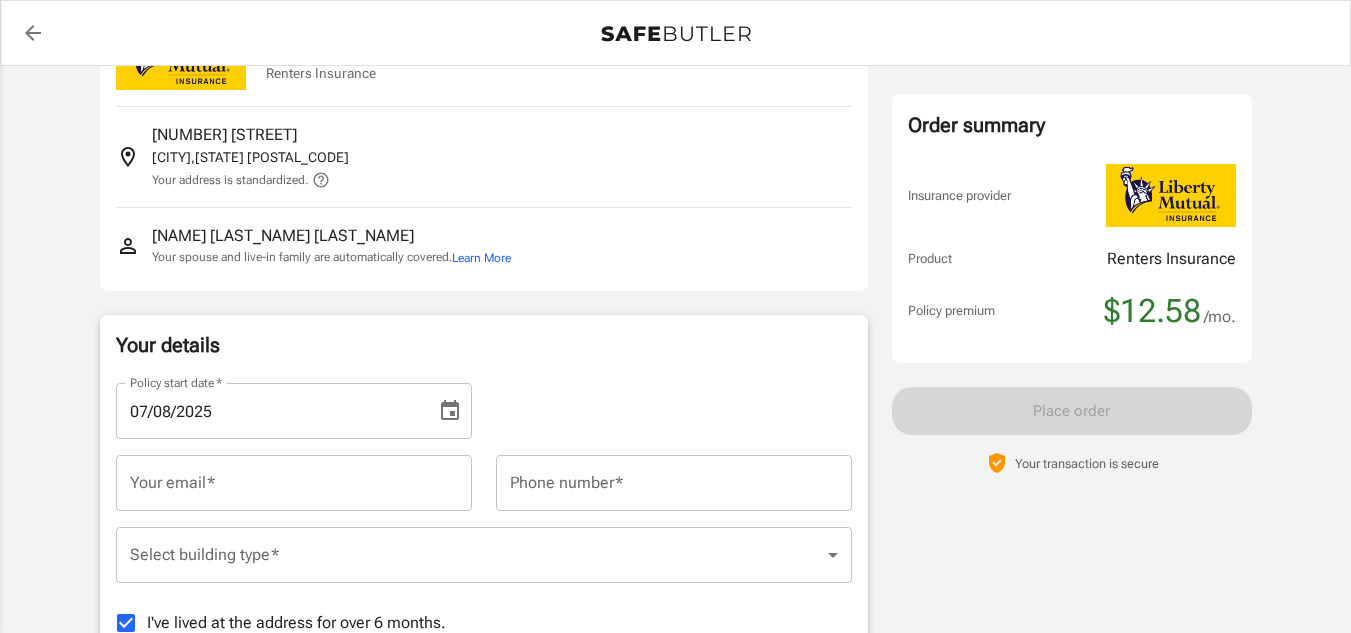 scroll, scrollTop: 200, scrollLeft: 0, axis: vertical 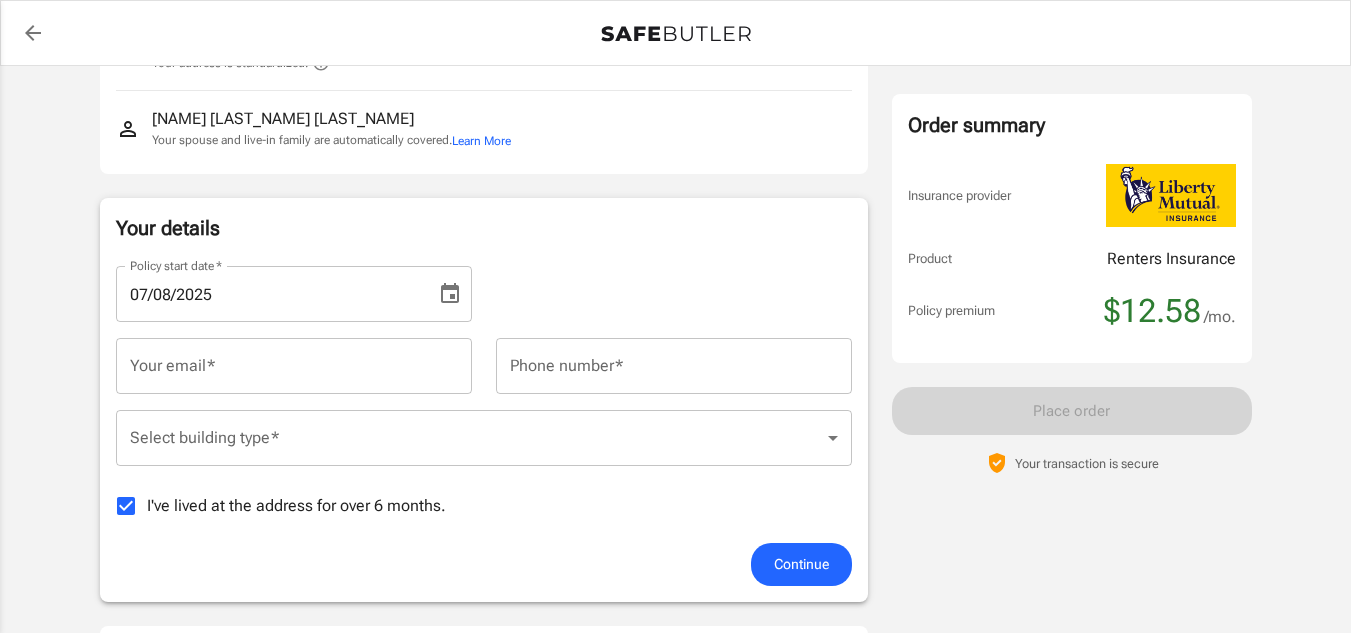 click on "Your email   *" at bounding box center (294, 366) 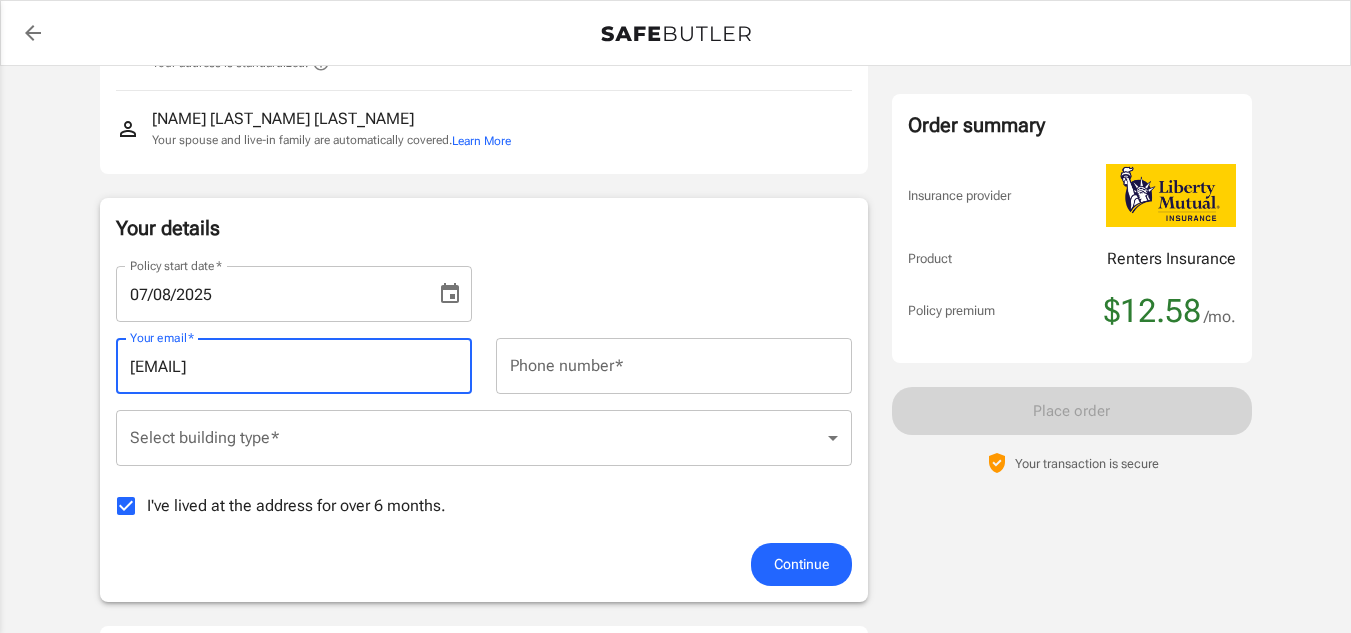 type on "[EMAIL]" 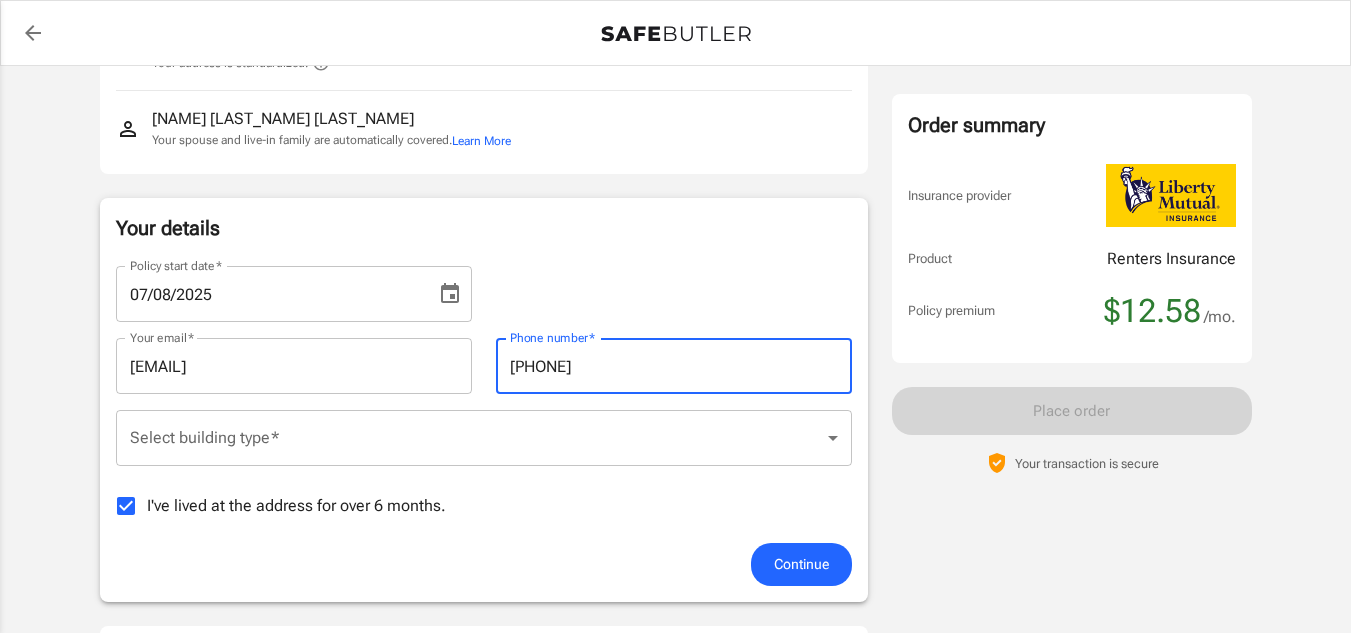 type on "[PHONE]" 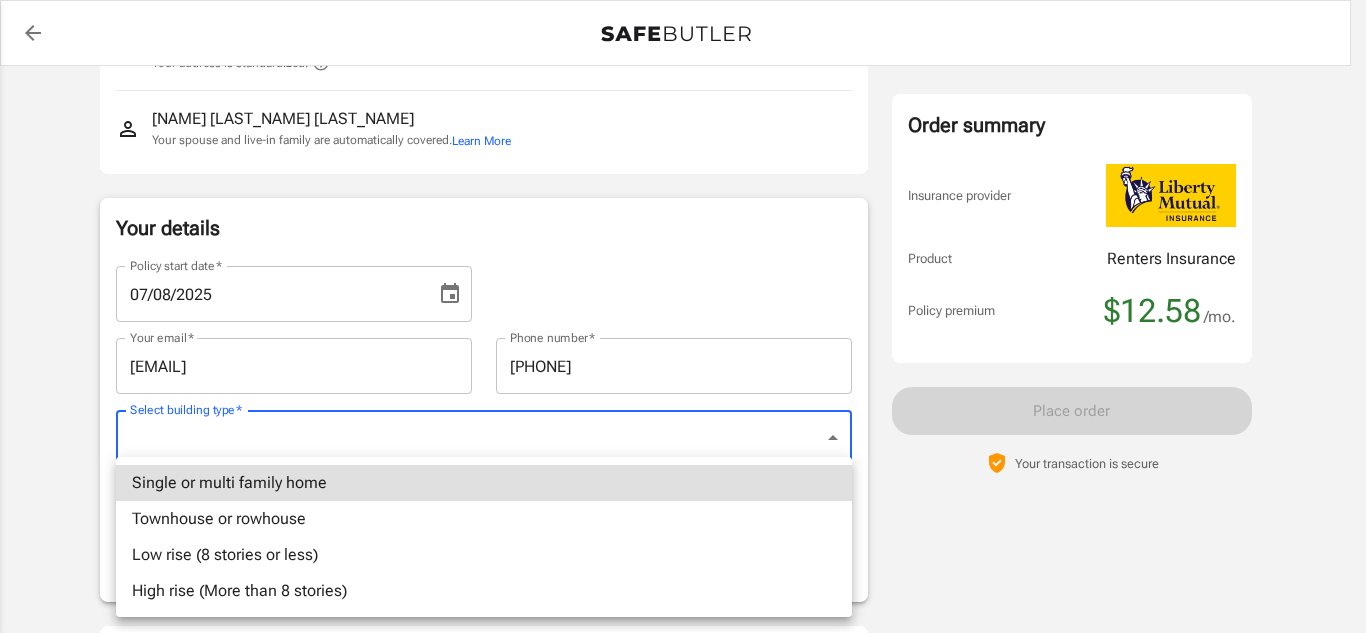 click at bounding box center (683, 316) 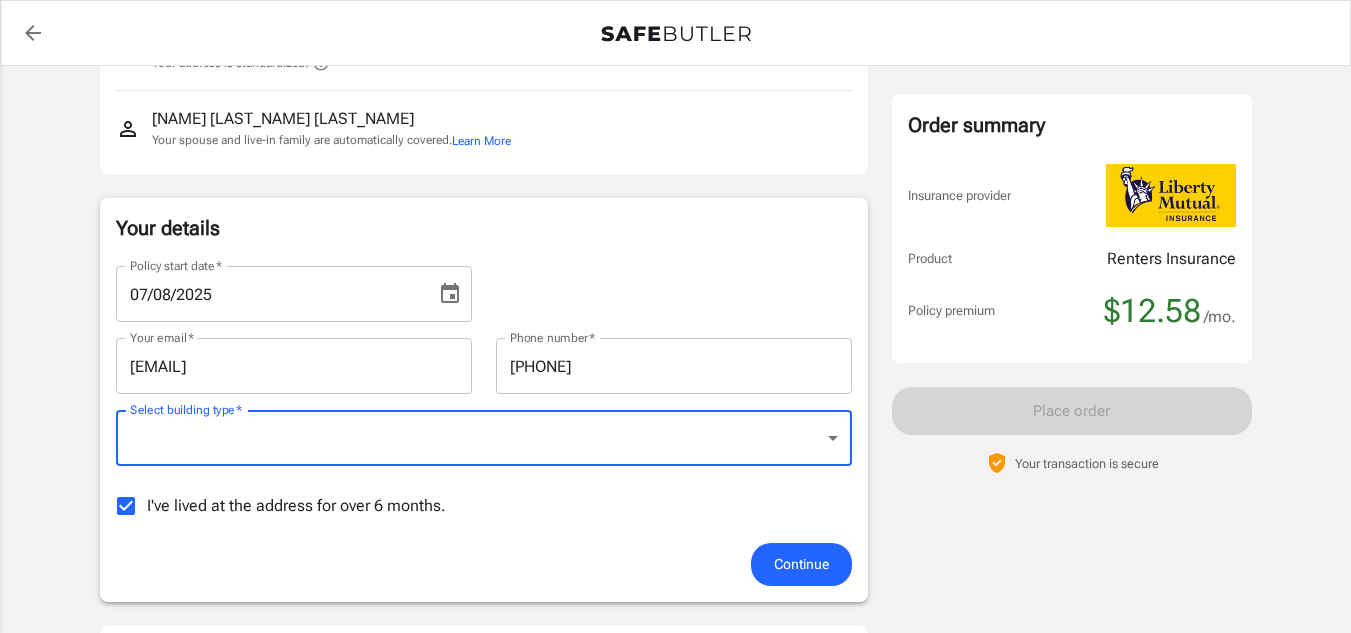click on "I've lived at the address for over 6 months." at bounding box center [126, 506] 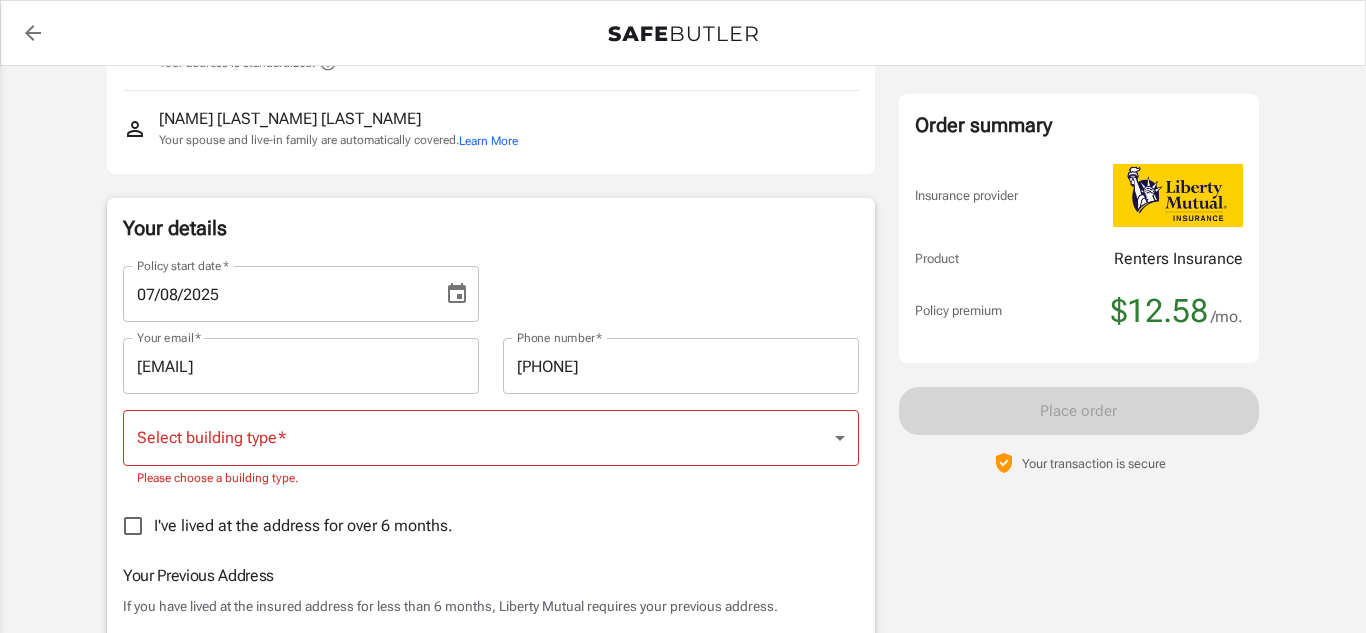 click on "Policy premium $ 12.58 /mo Liberty Mutual Renters Insurance [NUMBER] [STREET] [NUMBER] [CITY] , [STATE] [POSTAL_CODE] Your address is standardized. [NAME] [LAST_NAME] Your spouse and live-in family are automatically covered. Learn More Your details Policy start date   * [DATE] Policy start date   * Your email   * [EMAIL] Your email   * Phone number   * [PHONE] Phone number   * Select building type   * Single or multi family home singlefamily Select building type   * I've lived at the address for over 6 months. Previous Address Your Previous Address If you have lived at the insured address for less than 6 months, Liberty Mutual requires your previous address. Street address Street address Apt, suite, etc. (optional) Apt, suite, etc. (optional) City City State Alabama Alaska Arizona Arkansas California Colorado Connecticut Delaware District Of Columbia Florida Georgia Hawaii Idaho Illinois Indiana Iowa Kansas Kentucky Maine" at bounding box center (683, 942) 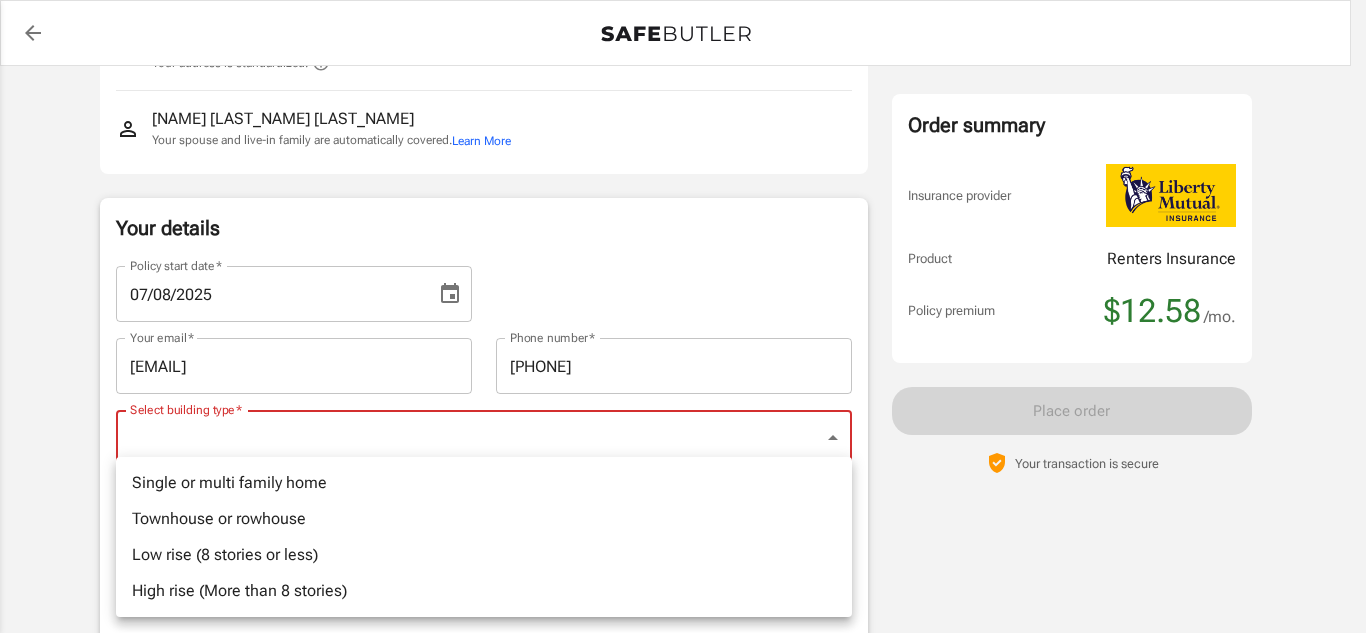 click on "Single or multi family home" at bounding box center (484, 483) 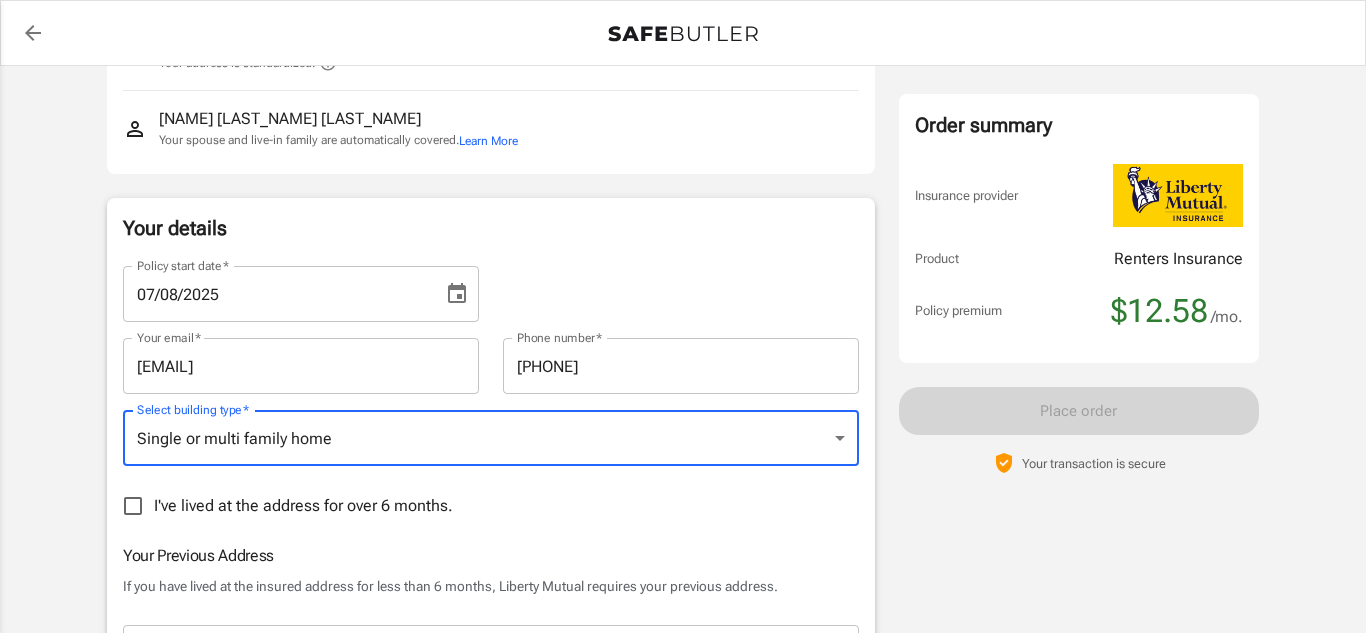 click on "Policy premium $ 12.58 /mo Liberty Mutual Renters Insurance [NUMBER] [STREET] [NUMBER] [CITY] , [STATE] [POSTAL_CODE] Your address is standardized. [NAME] [LAST_NAME] Your spouse and live-in family are automatically covered. Learn More Your details Policy start date   * [DATE] Policy start date   * Your email   * [EMAIL] Your email   * Phone number   * [PHONE] Phone number   * Select building type   * Single or multi family home singlefamily Select building type   * I've lived at the address for over 6 months. Previous Address Your Previous Address If you have lived at the insured address for less than 6 months, Liberty Mutual requires your previous address. Street address Street address Apt, suite, etc. (optional) Apt, suite, etc. (optional) City City State Alabama Alaska Arizona Arkansas California Colorado Connecticut Delaware District Of Columbia Florida Georgia Hawaii Idaho Illinois Indiana Iowa Kansas Kentucky" at bounding box center (683, 932) 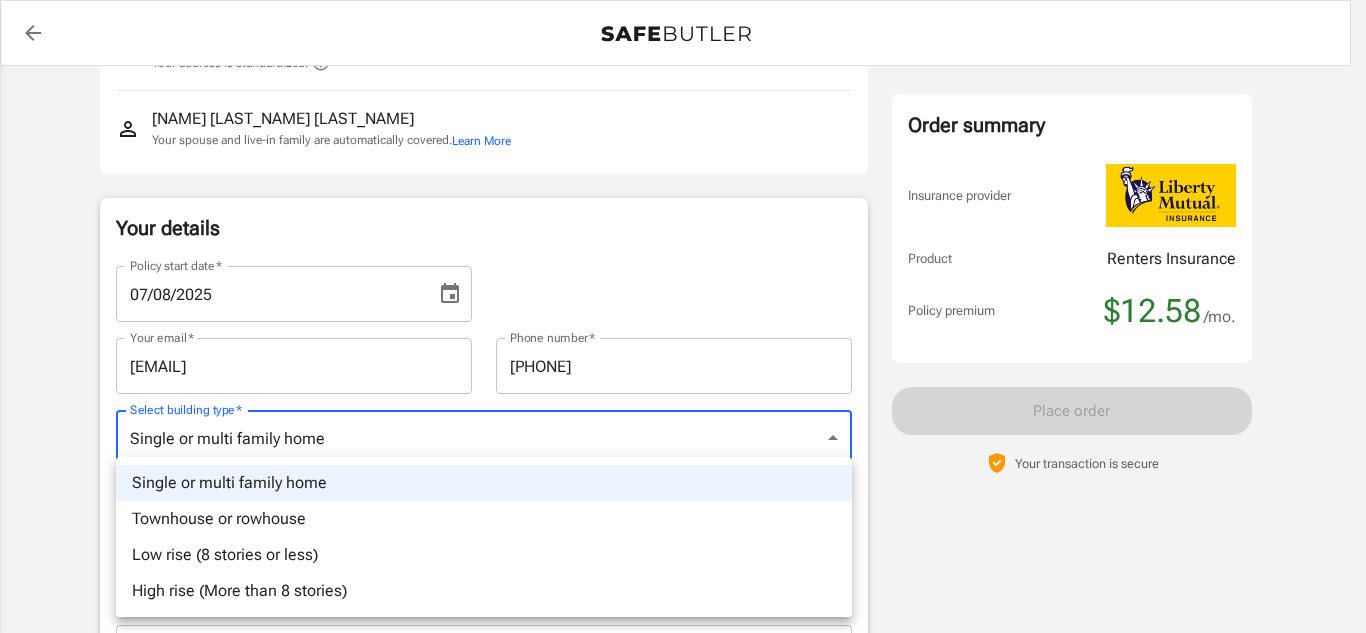 click on "Single or multi family home" at bounding box center (484, 483) 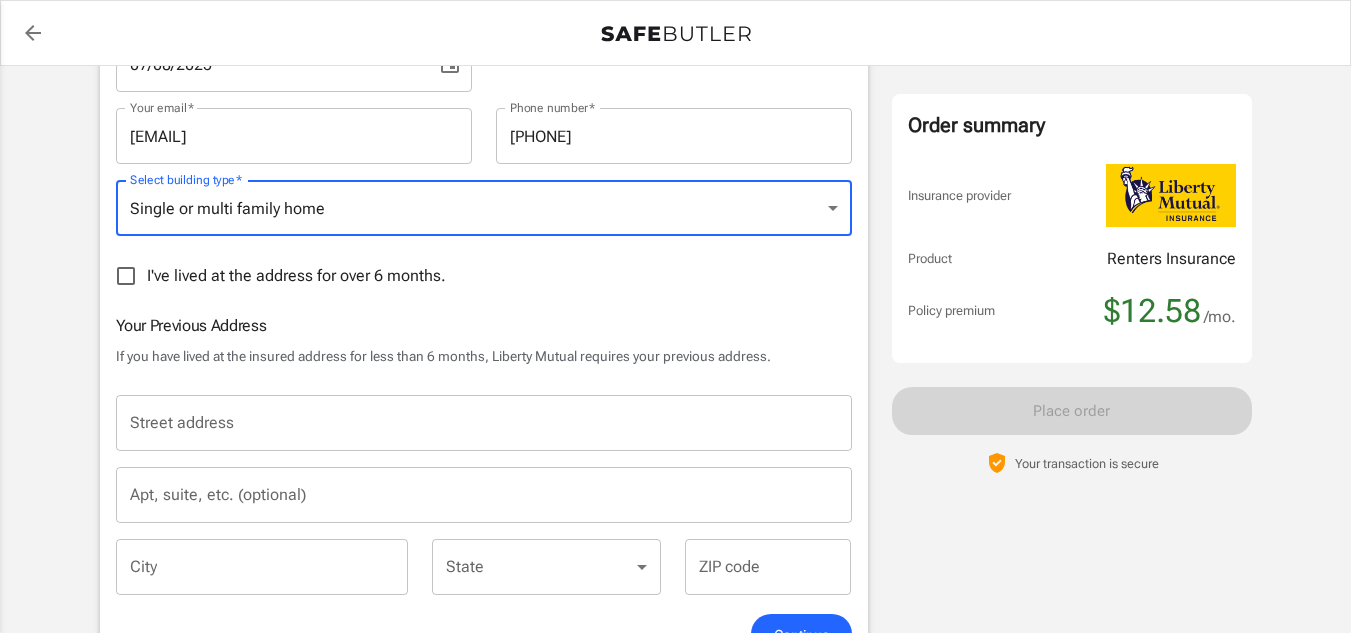 scroll, scrollTop: 500, scrollLeft: 0, axis: vertical 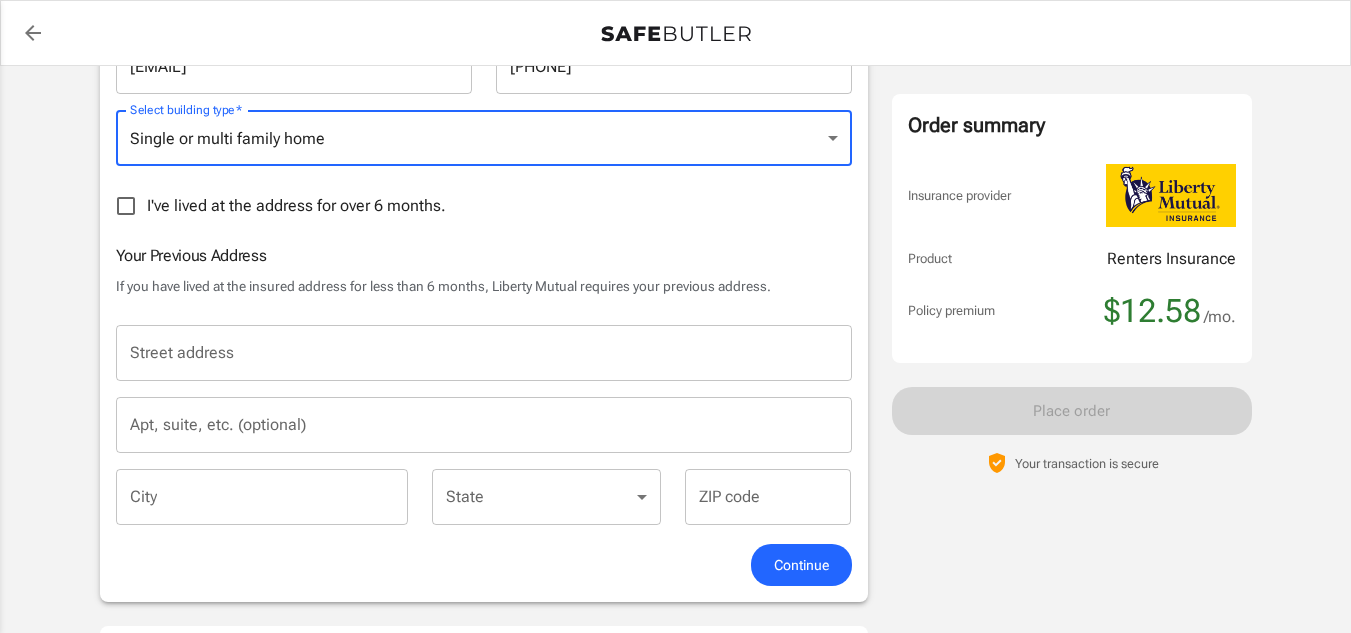 click on "Street address" at bounding box center [484, 353] 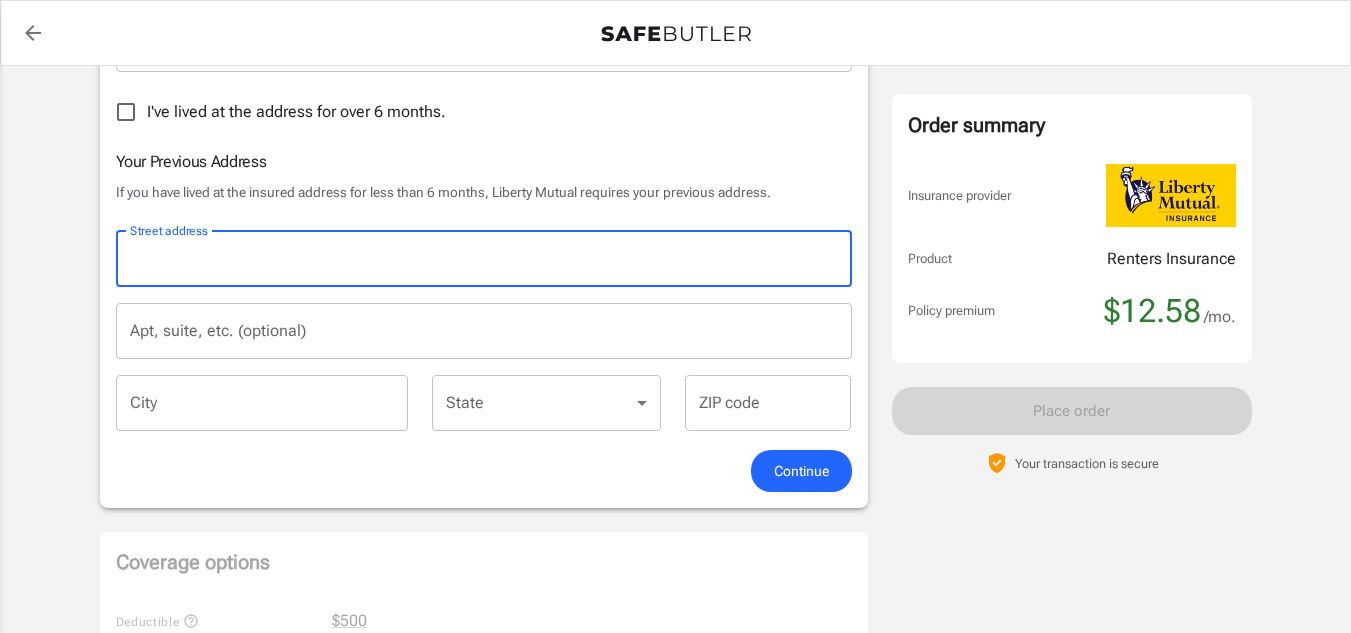 scroll, scrollTop: 700, scrollLeft: 0, axis: vertical 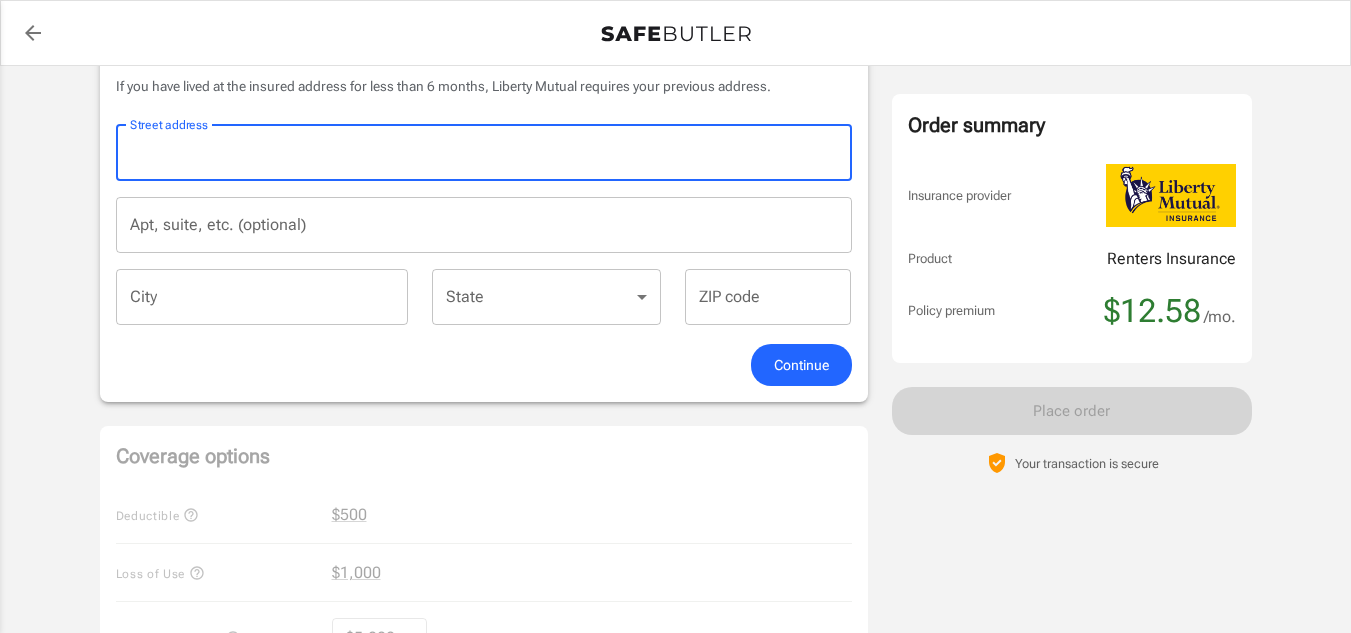 click on "Continue" at bounding box center [801, 365] 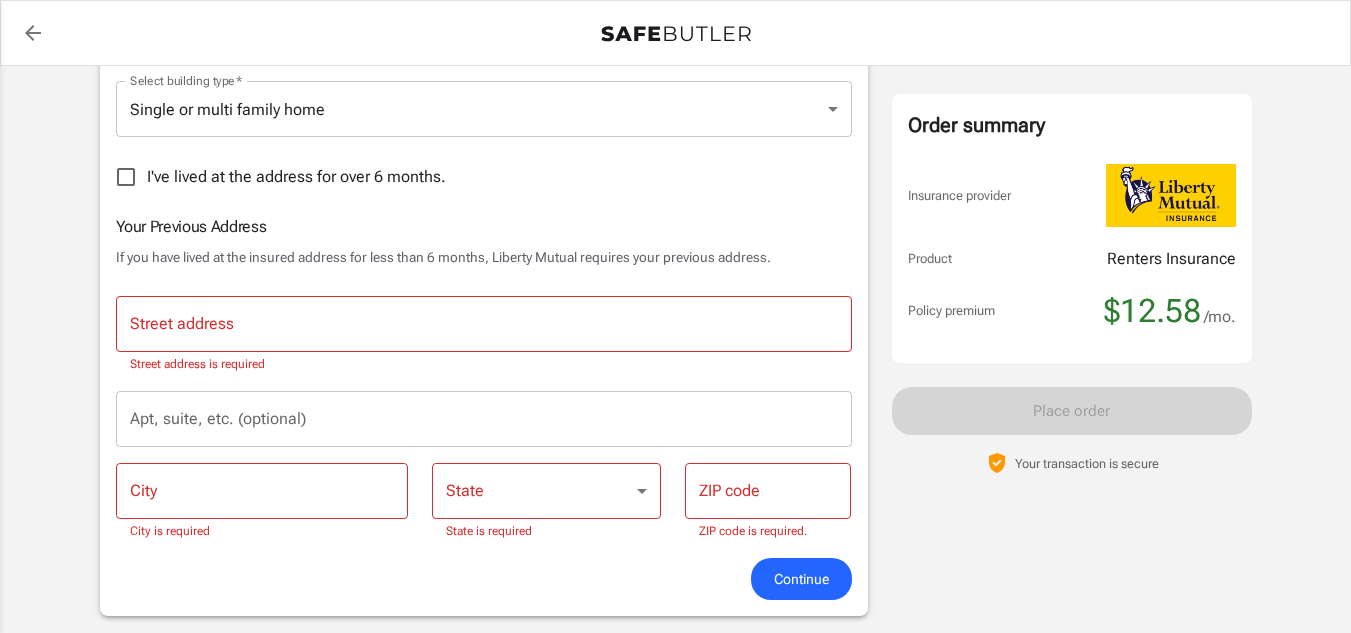 scroll, scrollTop: 536, scrollLeft: 0, axis: vertical 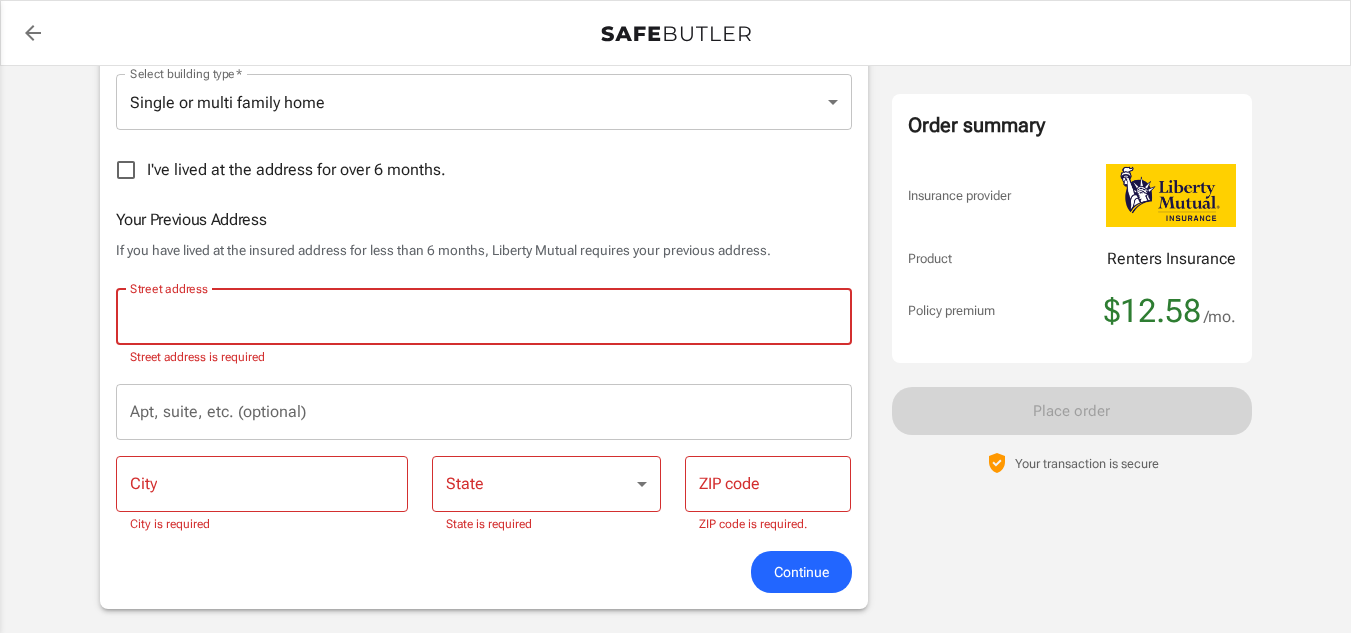 click on "Street address" at bounding box center [484, 317] 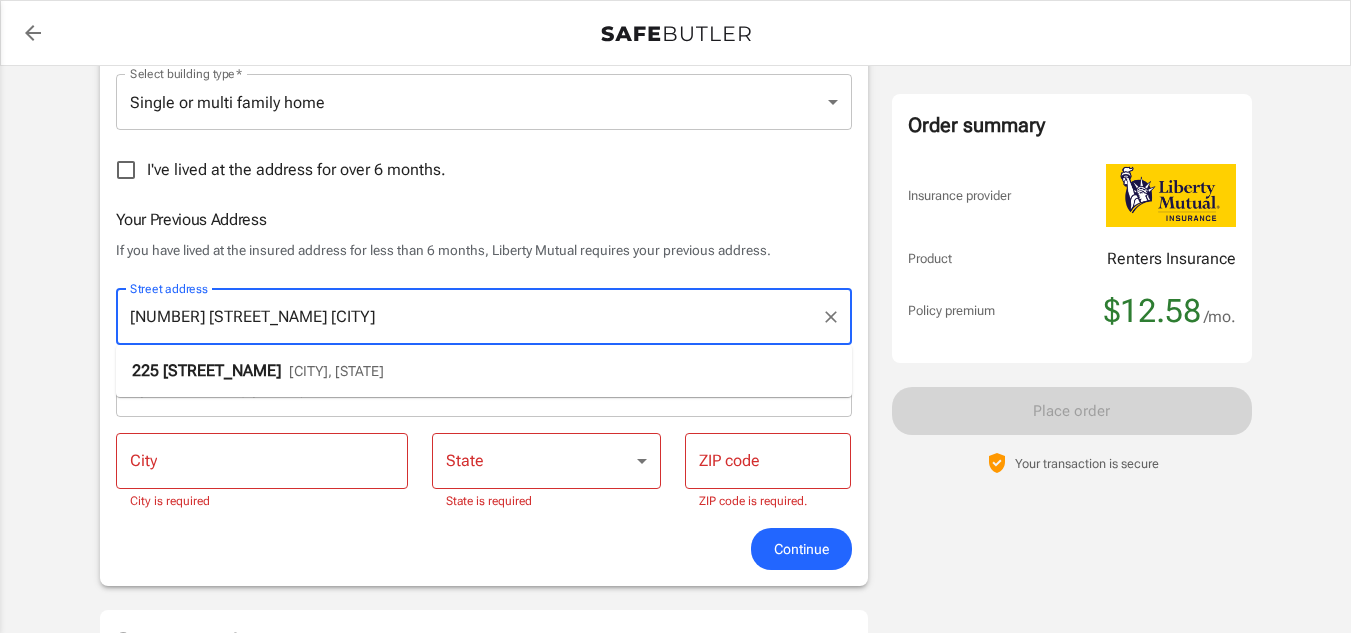 click on "[NUMBER] [STREET_NAME] [CITY]" at bounding box center (469, 317) 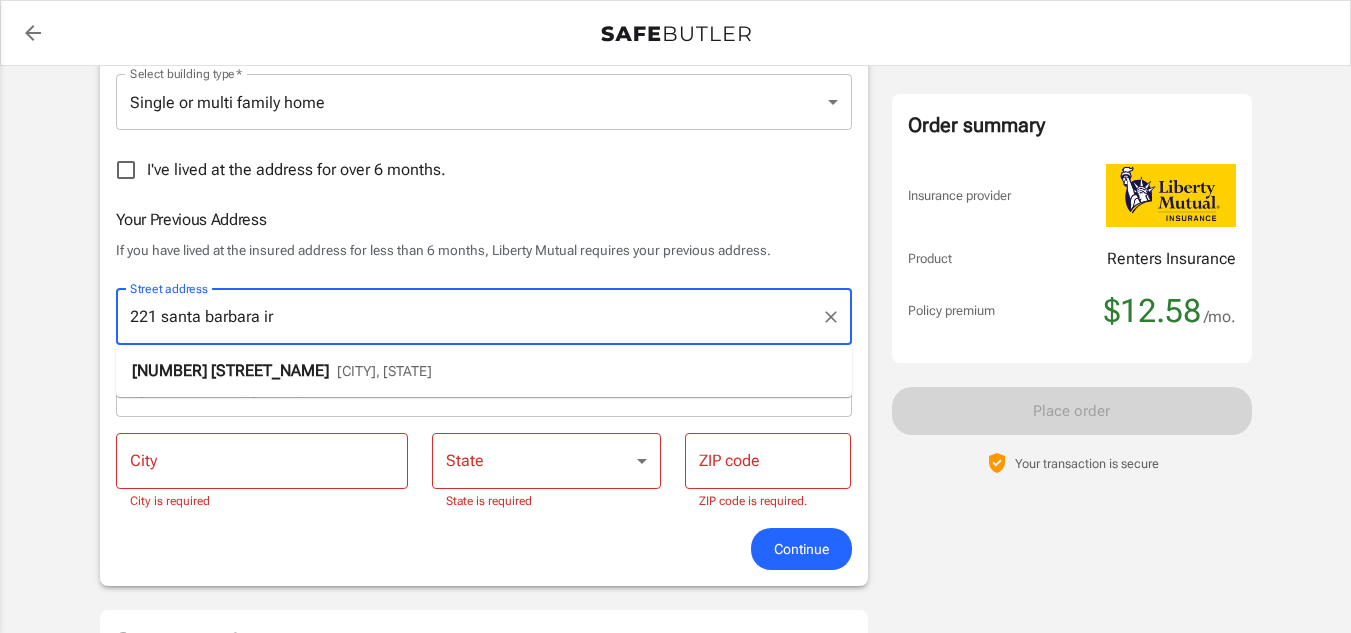 click on "[NUMBER] [STREET_NAME]" at bounding box center [230, 370] 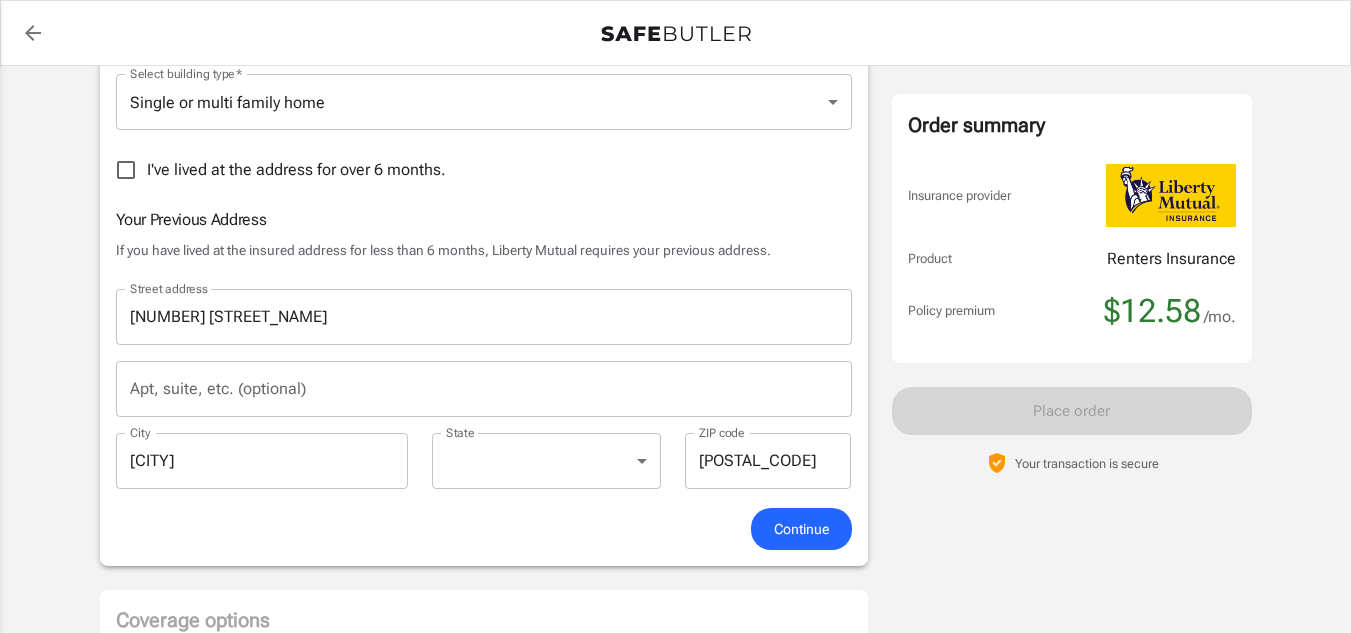 click on "Apt, suite, etc. (optional)" at bounding box center (484, 389) 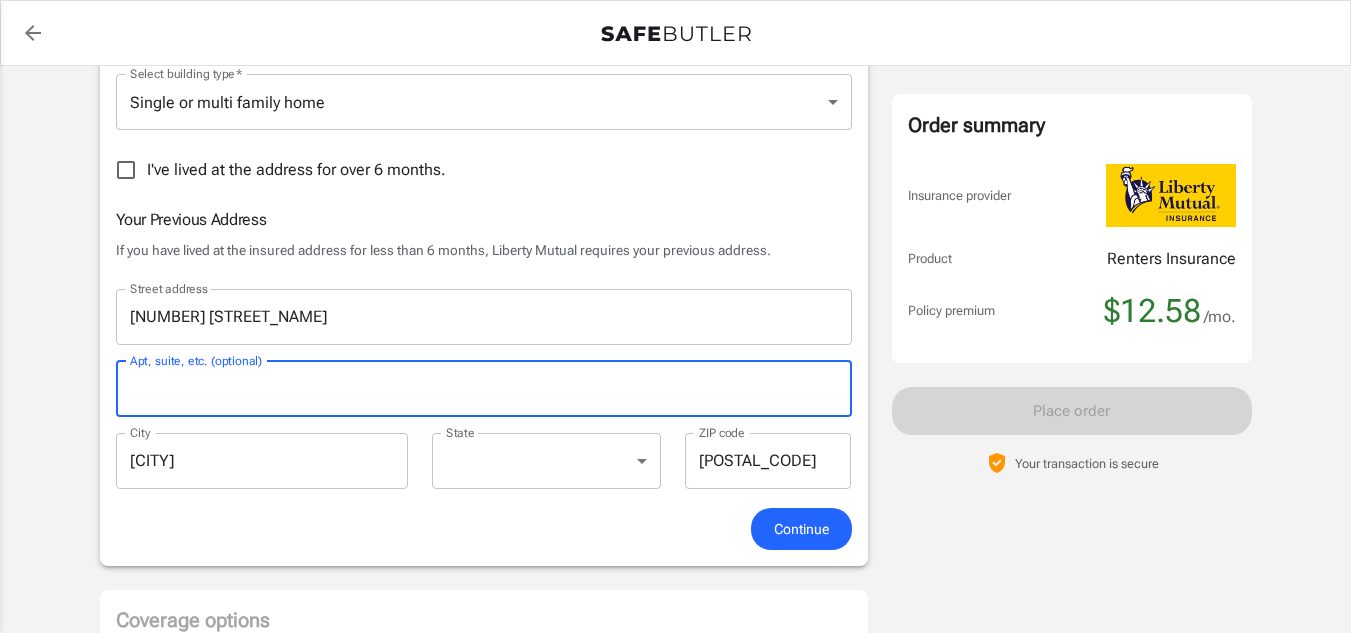 click on "Continue" at bounding box center [801, 529] 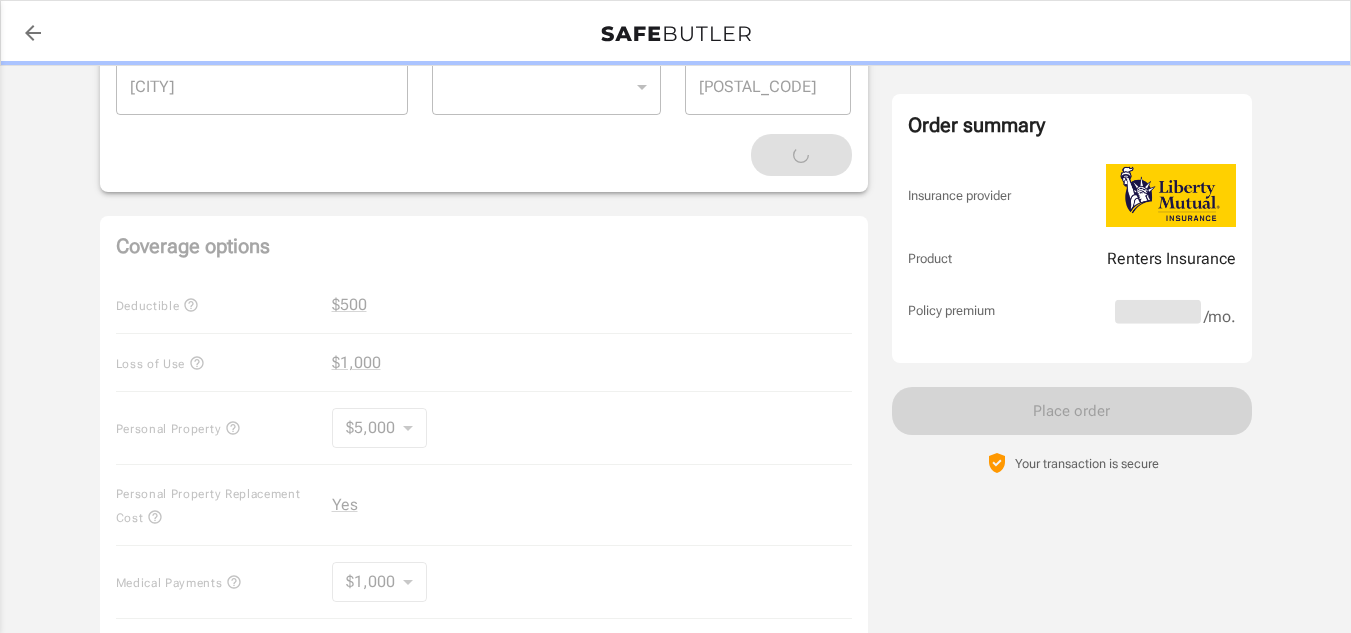 scroll, scrollTop: 1036, scrollLeft: 0, axis: vertical 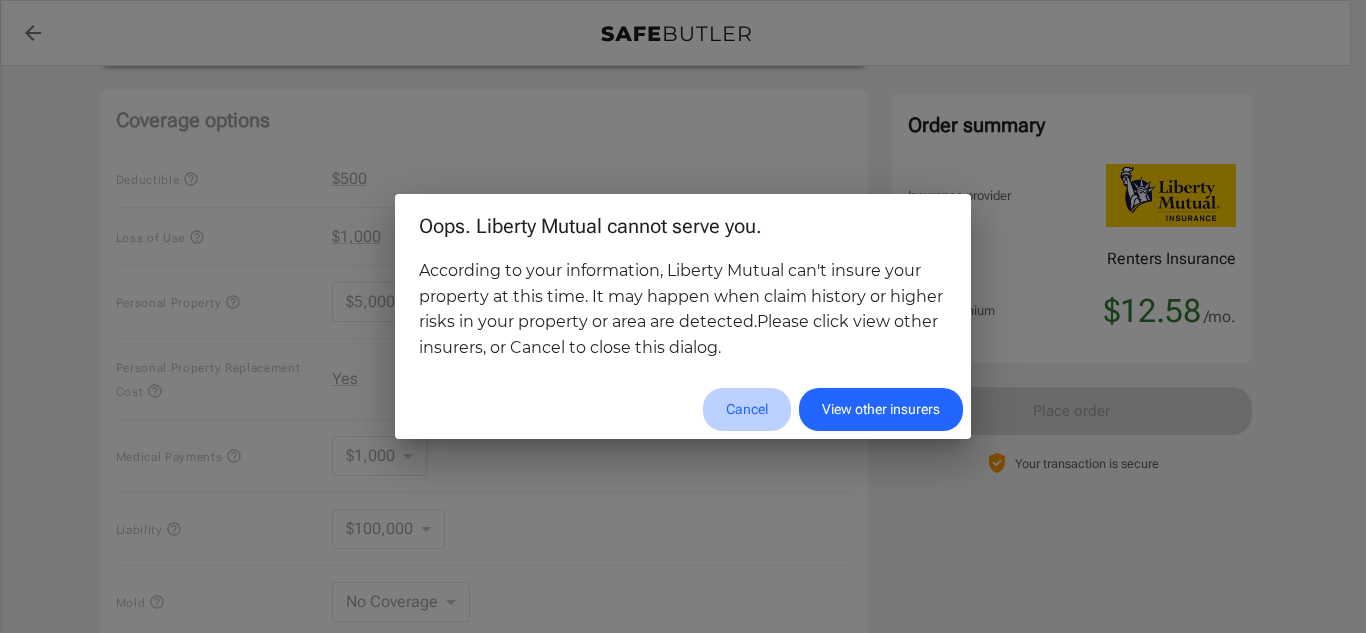click on "Cancel" at bounding box center [747, 409] 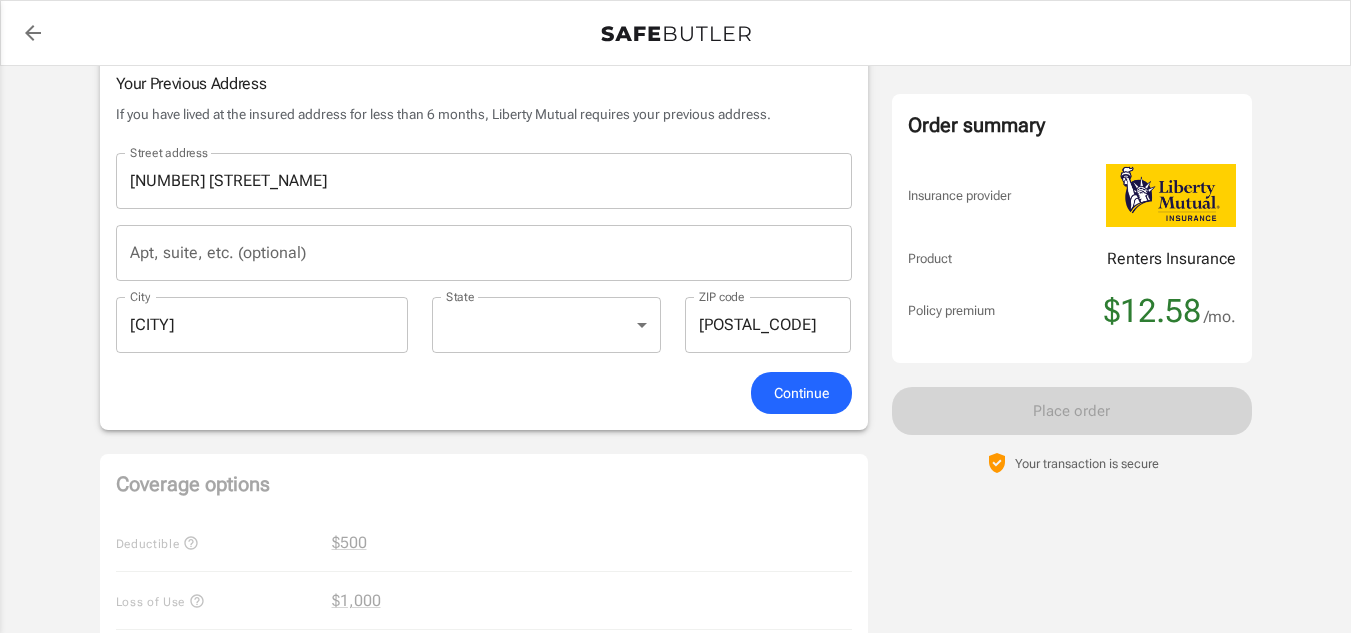 scroll, scrollTop: 636, scrollLeft: 0, axis: vertical 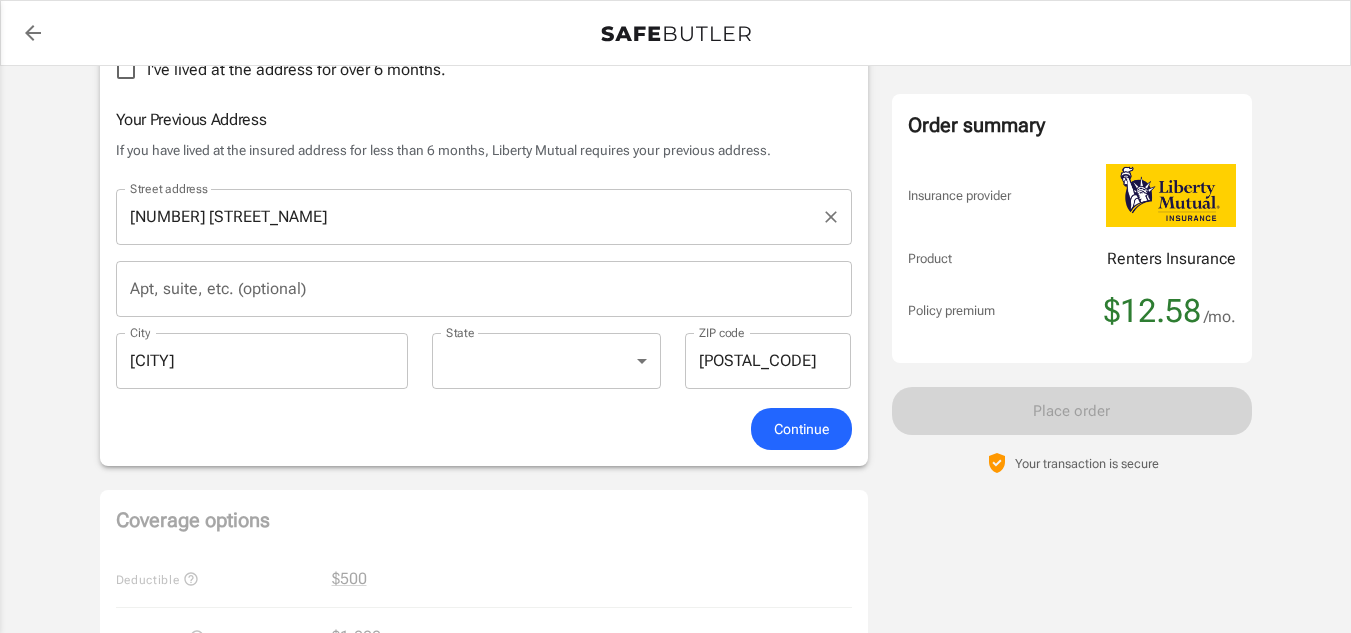 click on "[NUMBER] [STREET_NAME]" at bounding box center [469, 217] 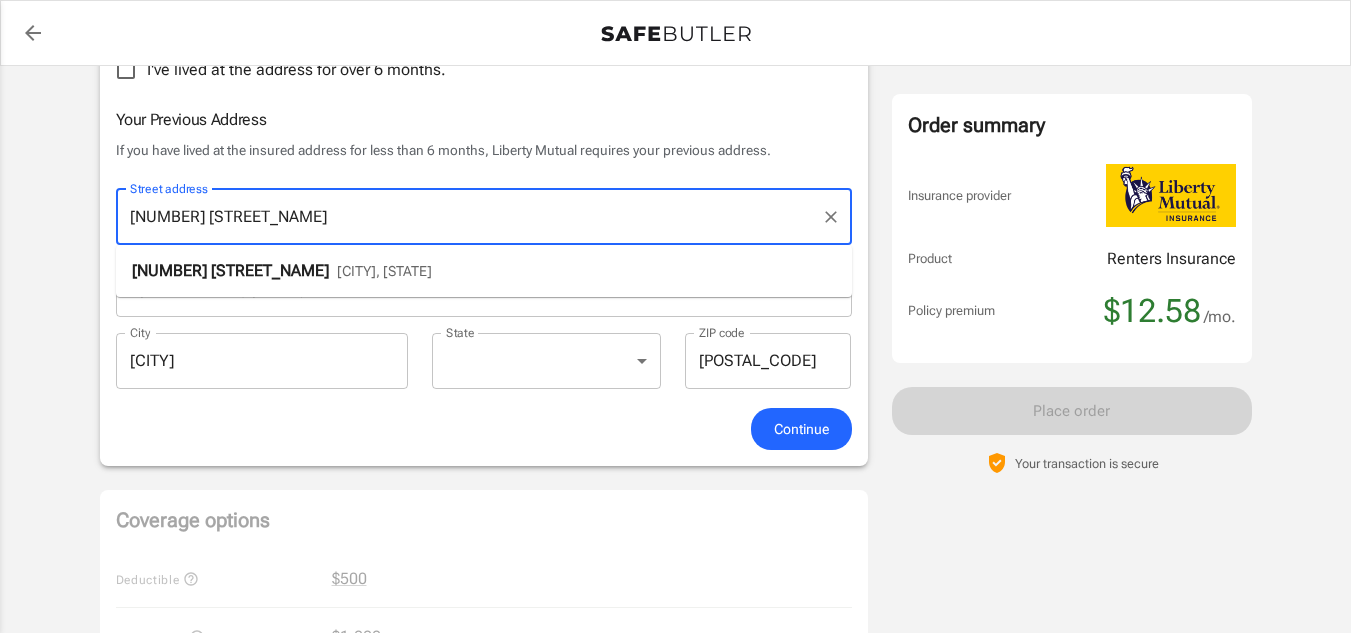 drag, startPoint x: 289, startPoint y: 219, endPoint x: 15, endPoint y: 220, distance: 274.00183 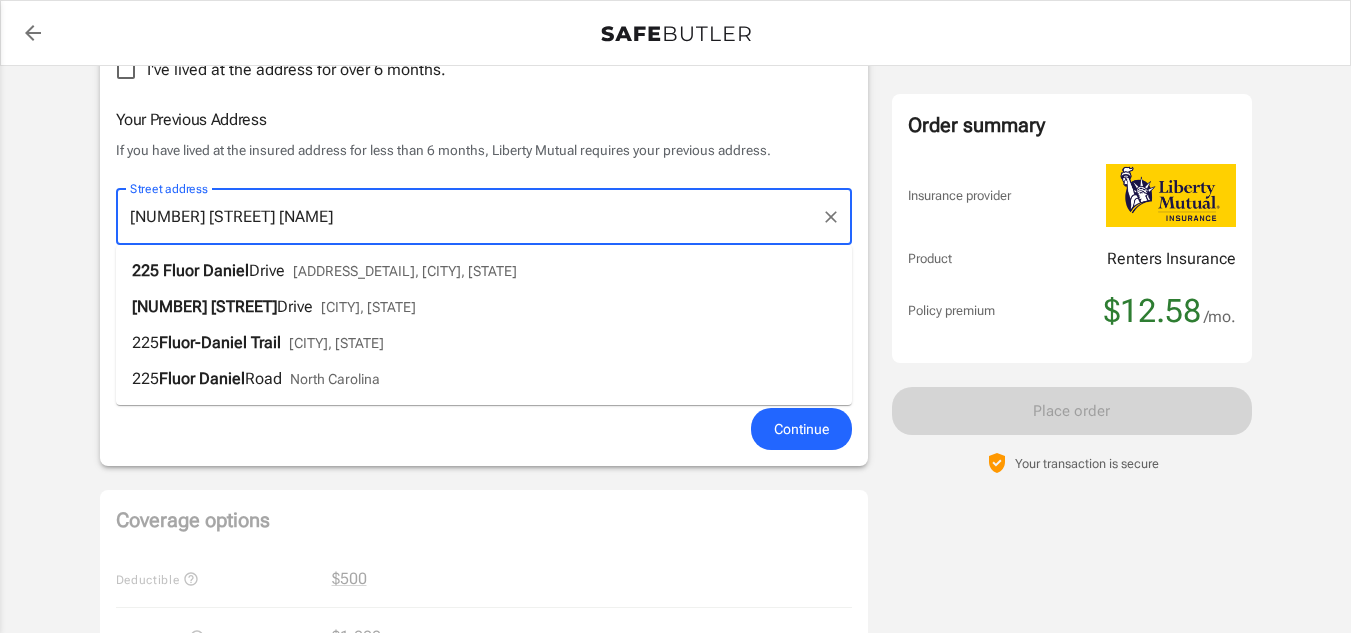 click on "[NUMBER] [STREET] [ADDRESS_DETAIL], [CITY], [STATE]" at bounding box center [324, 271] 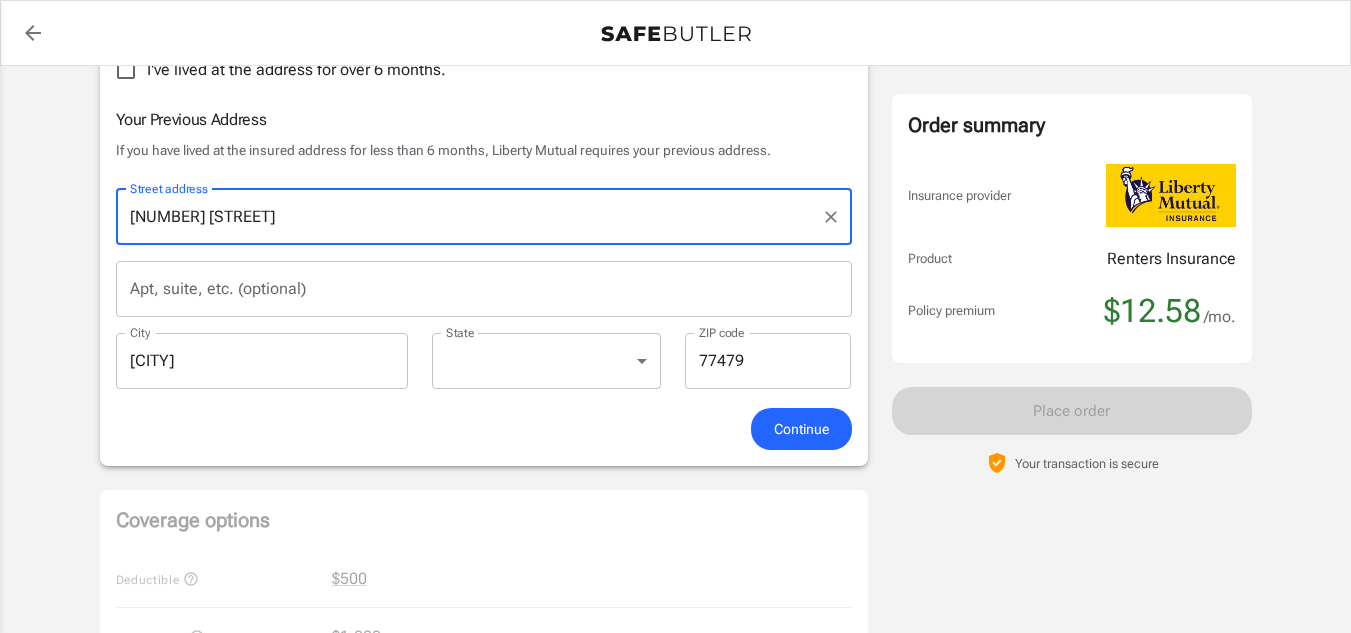 type on "[NUMBER] [STREET]" 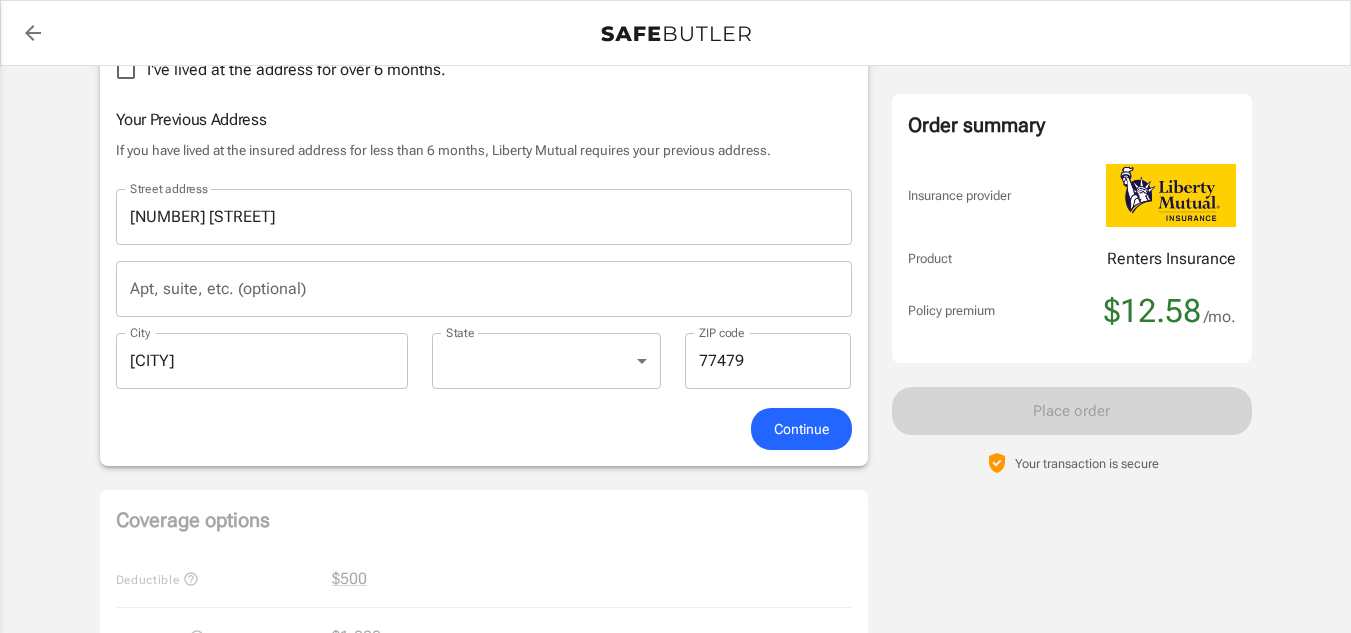 click on "Apt, suite, etc. (optional)" at bounding box center [484, 289] 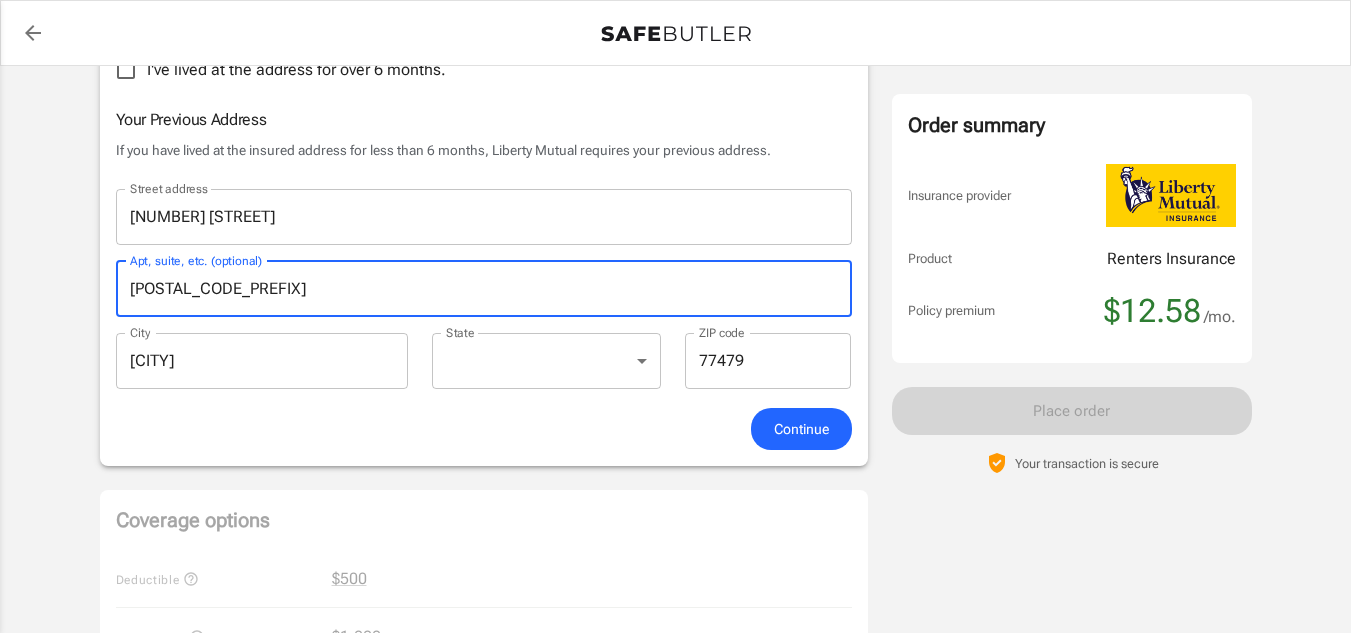 type on "[POSTAL_CODE_PREFIX]" 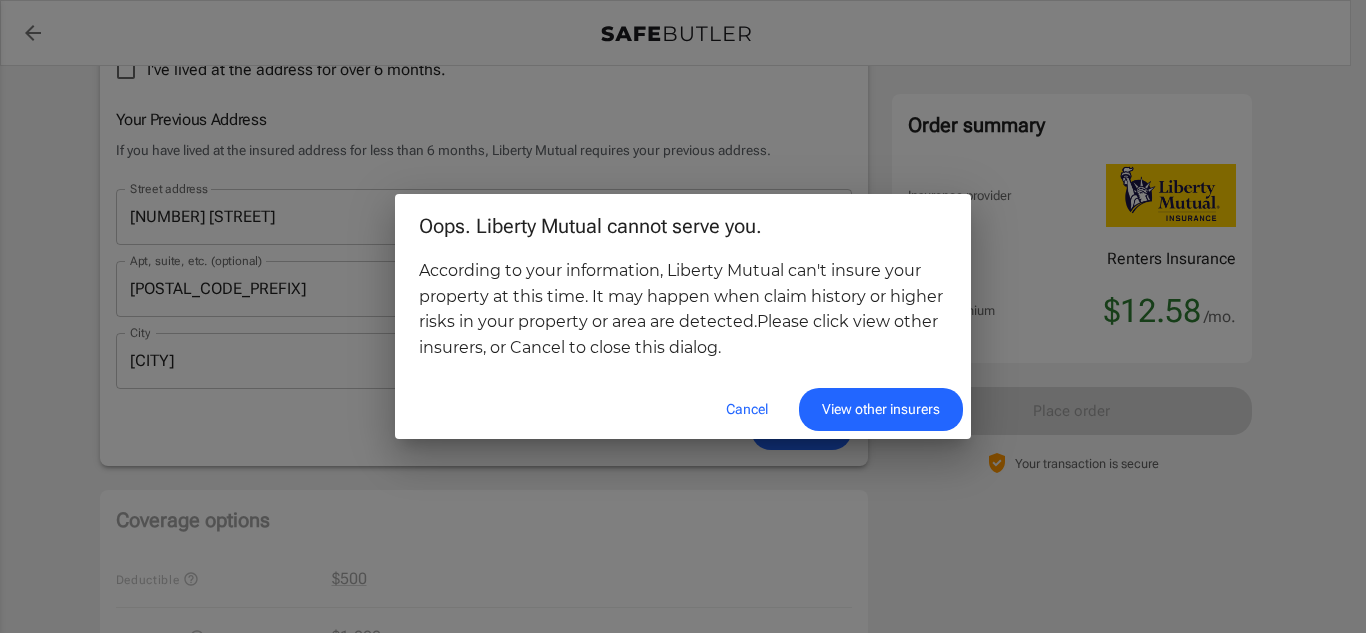 click on "Cancel" at bounding box center (747, 409) 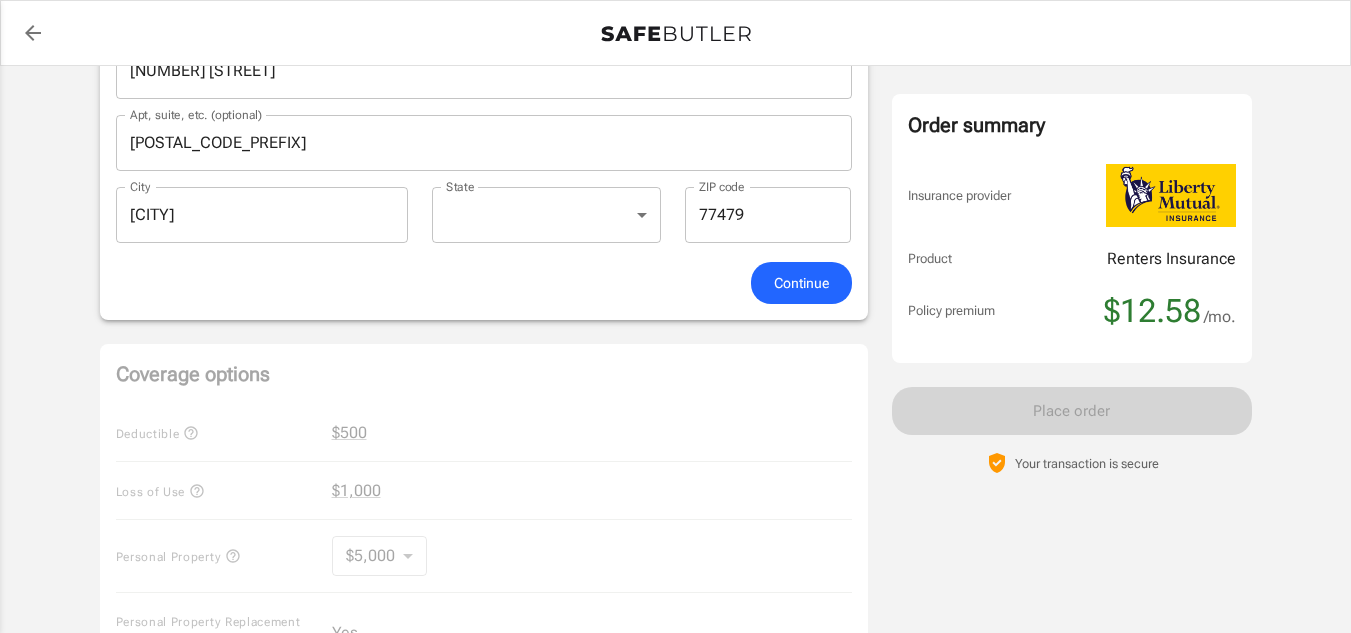 scroll, scrollTop: 1000, scrollLeft: 0, axis: vertical 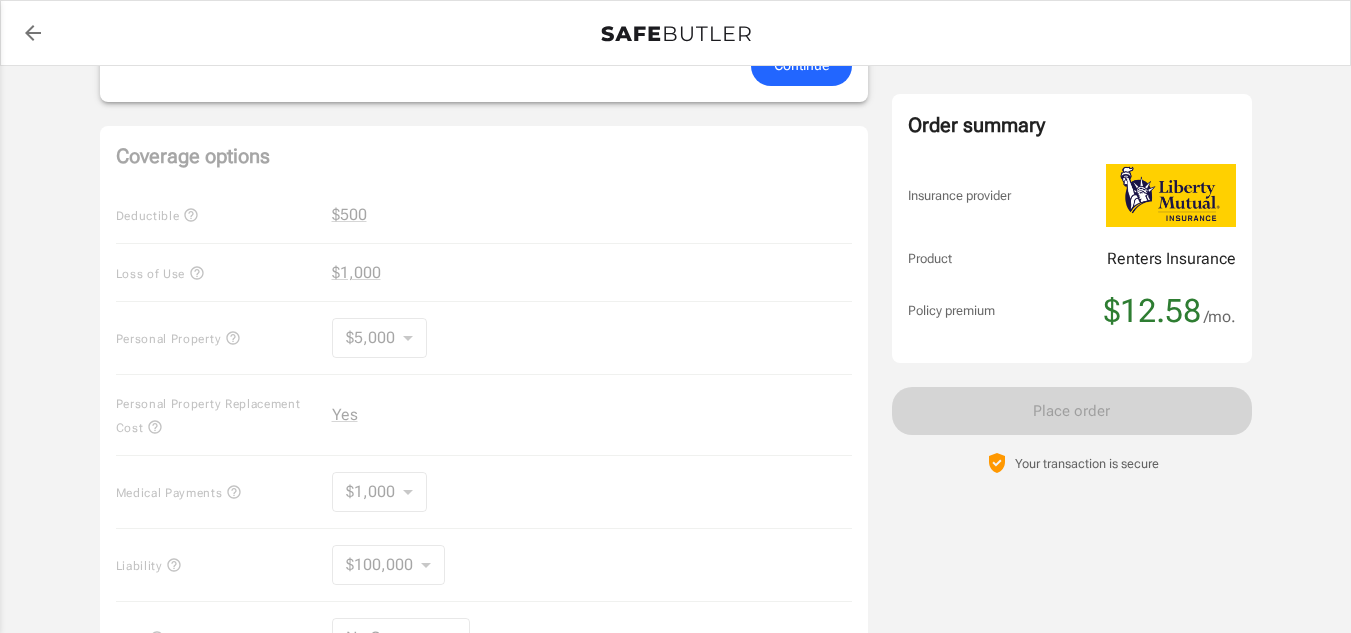 click at bounding box center (33, 33) 